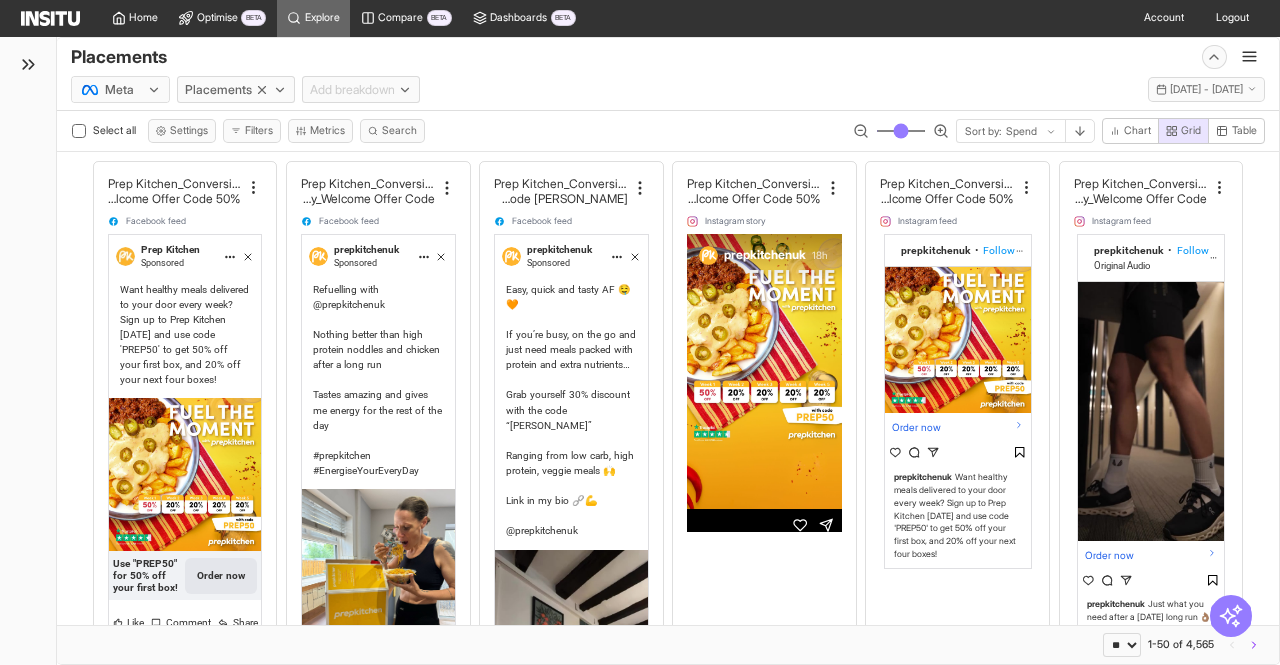 select on "**" 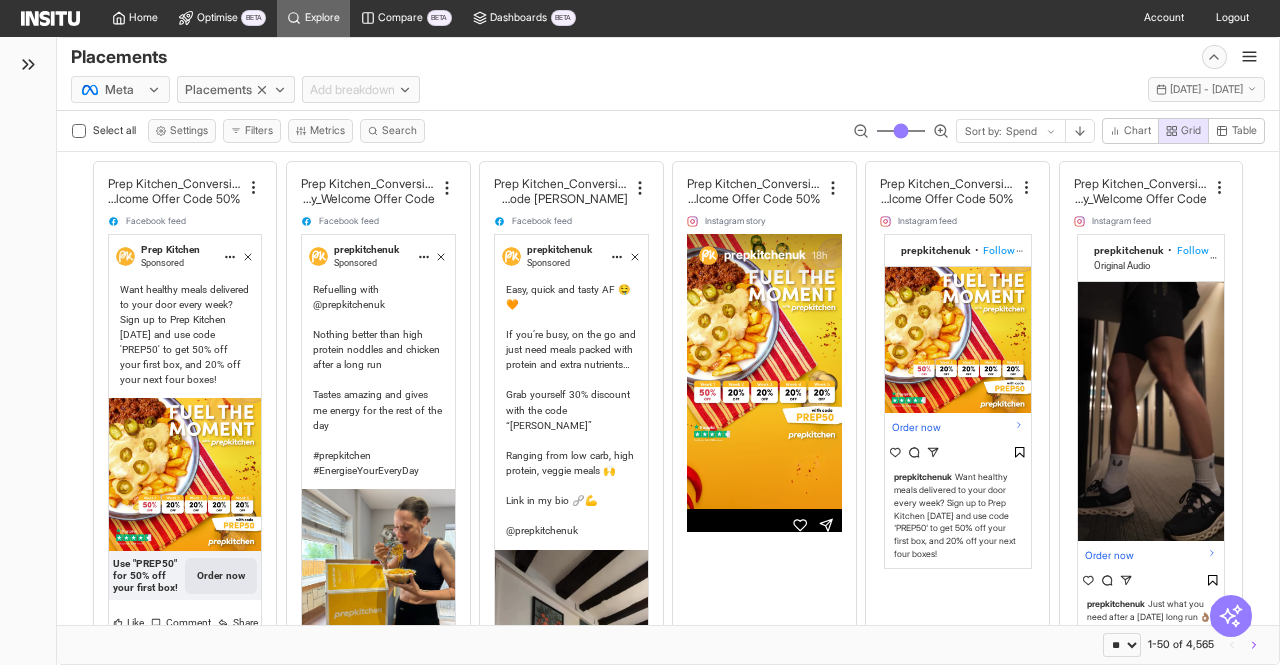 scroll, scrollTop: 0, scrollLeft: 0, axis: both 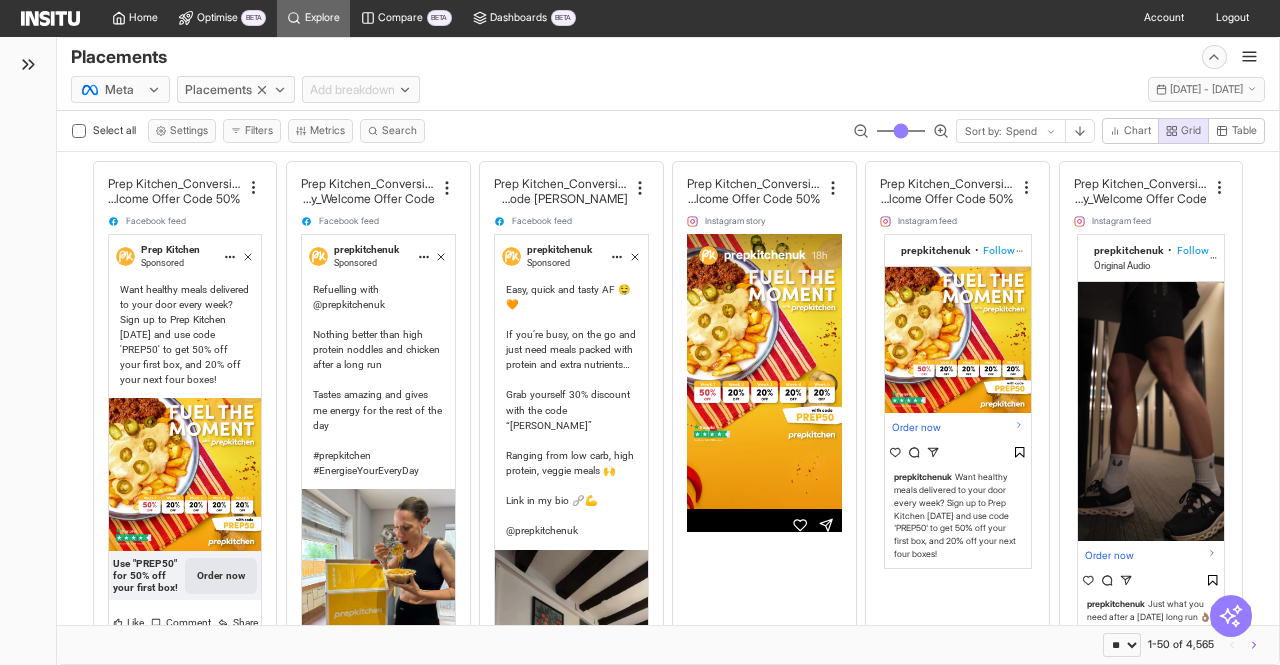 click on "Meta Placements Add breakdown [DATE] - [DATE] [DATE] - [DATE]" at bounding box center (668, 86) 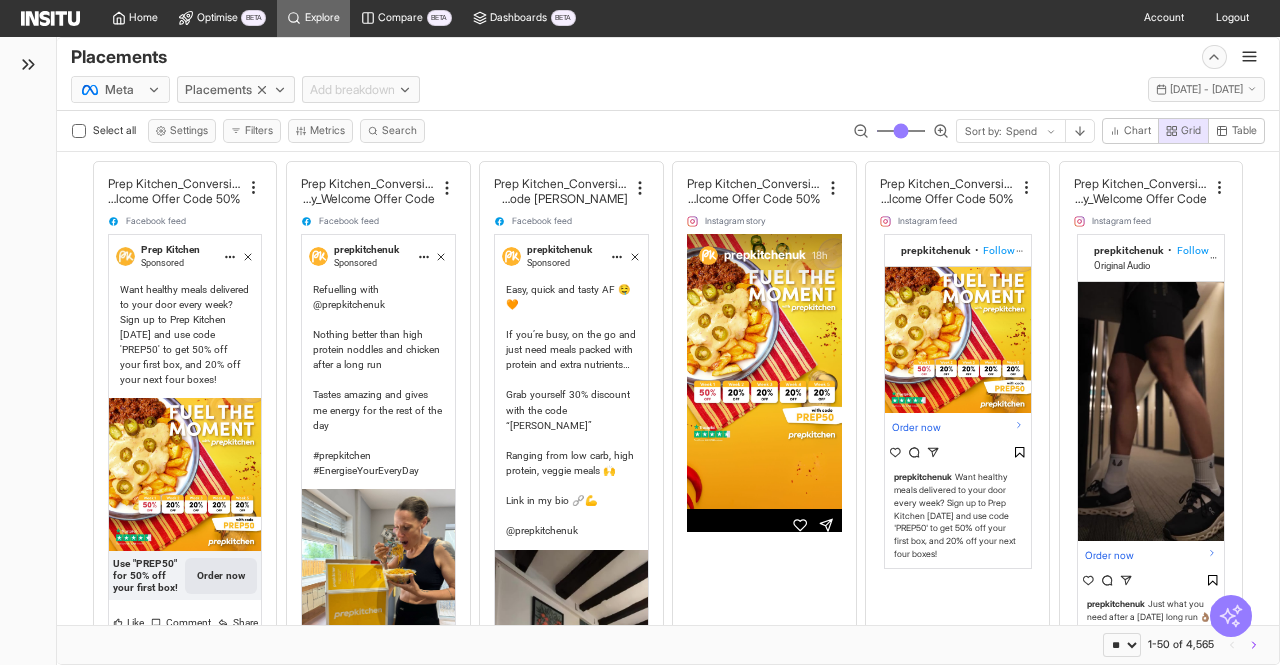 click 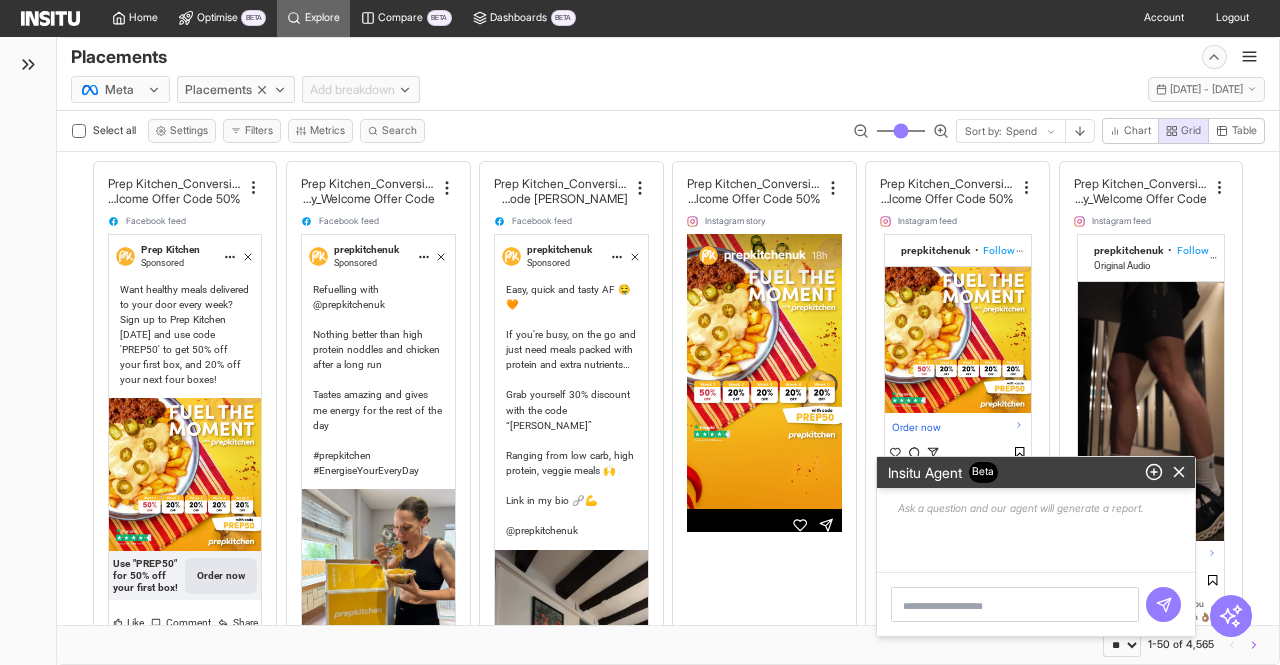 click on "Placements New explore Export Delete Share Save as" at bounding box center (668, 54) 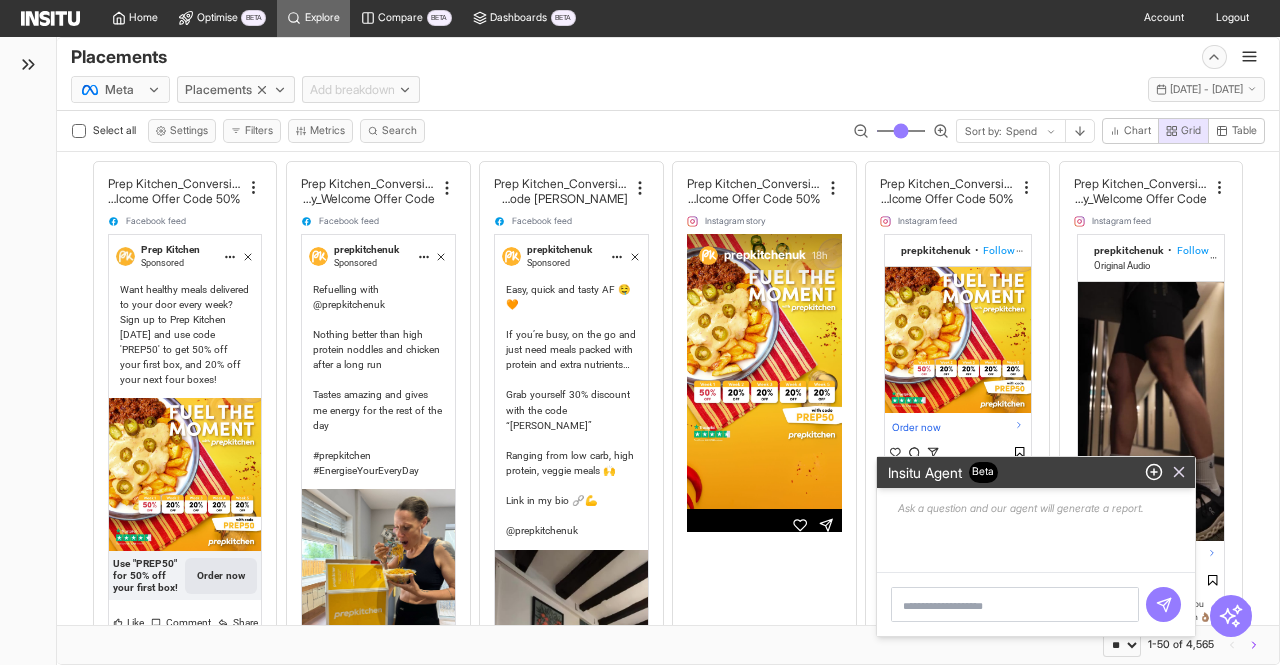 click 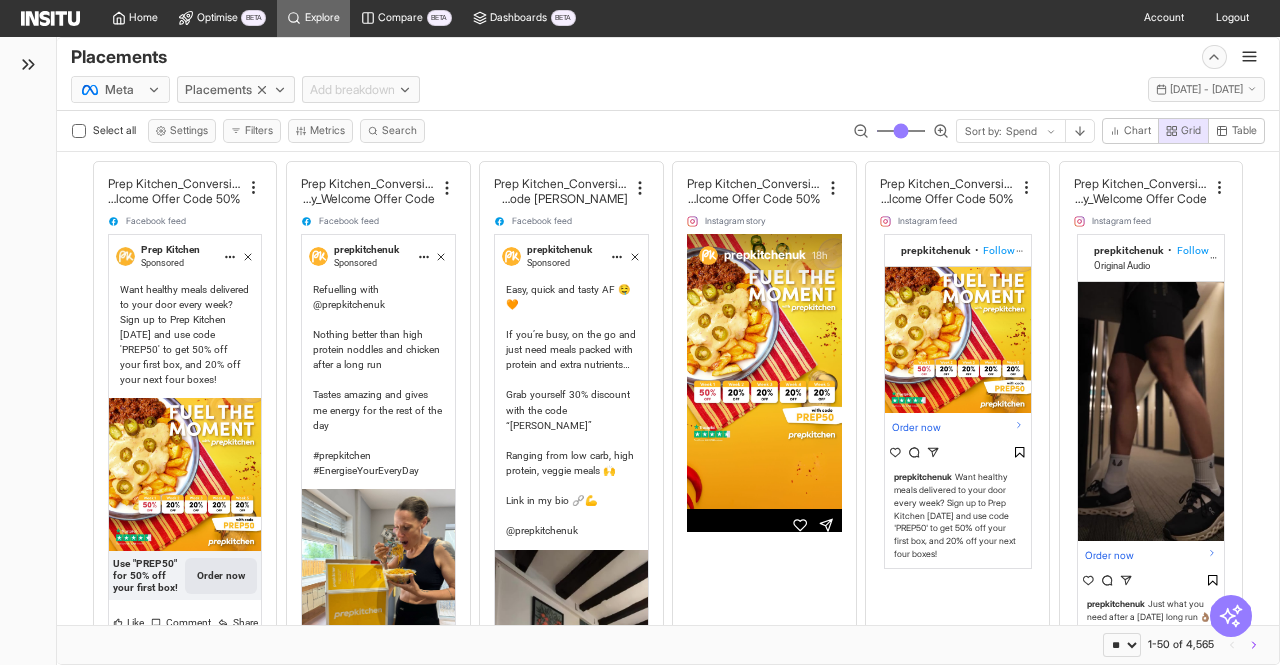 click on "Meta Placements Add breakdown [DATE] - [DATE] [DATE] - [DATE]" at bounding box center [668, 86] 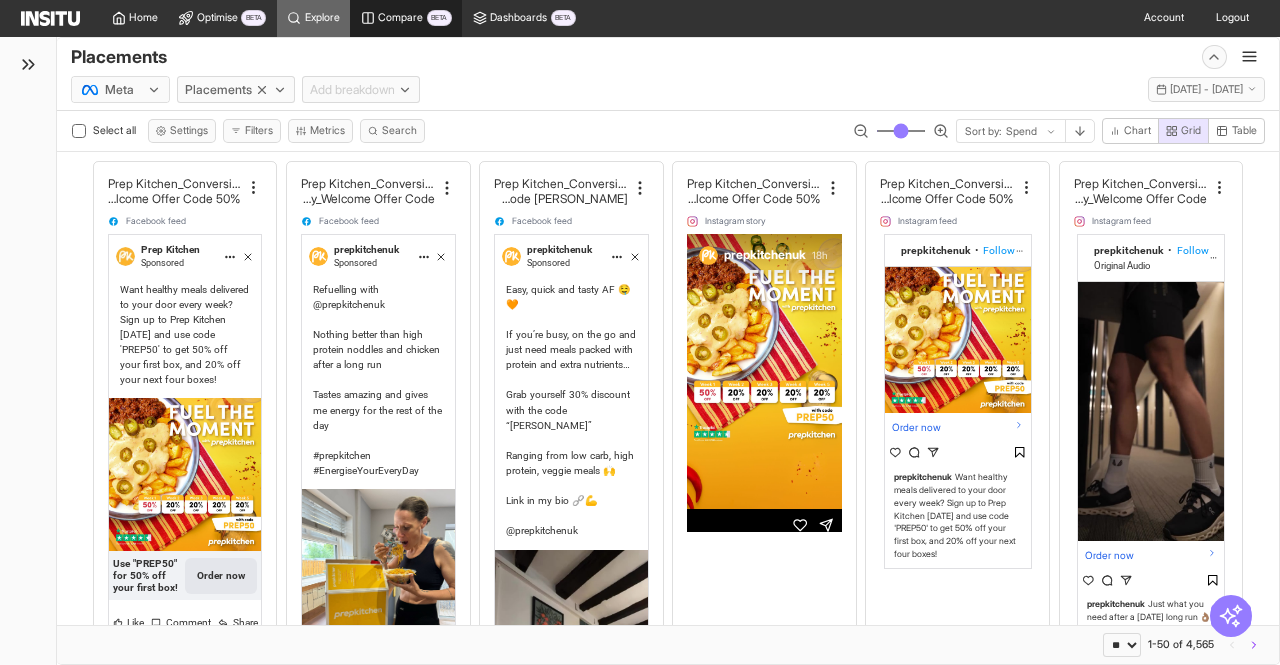 click on "Compare BETA" at bounding box center [406, 18] 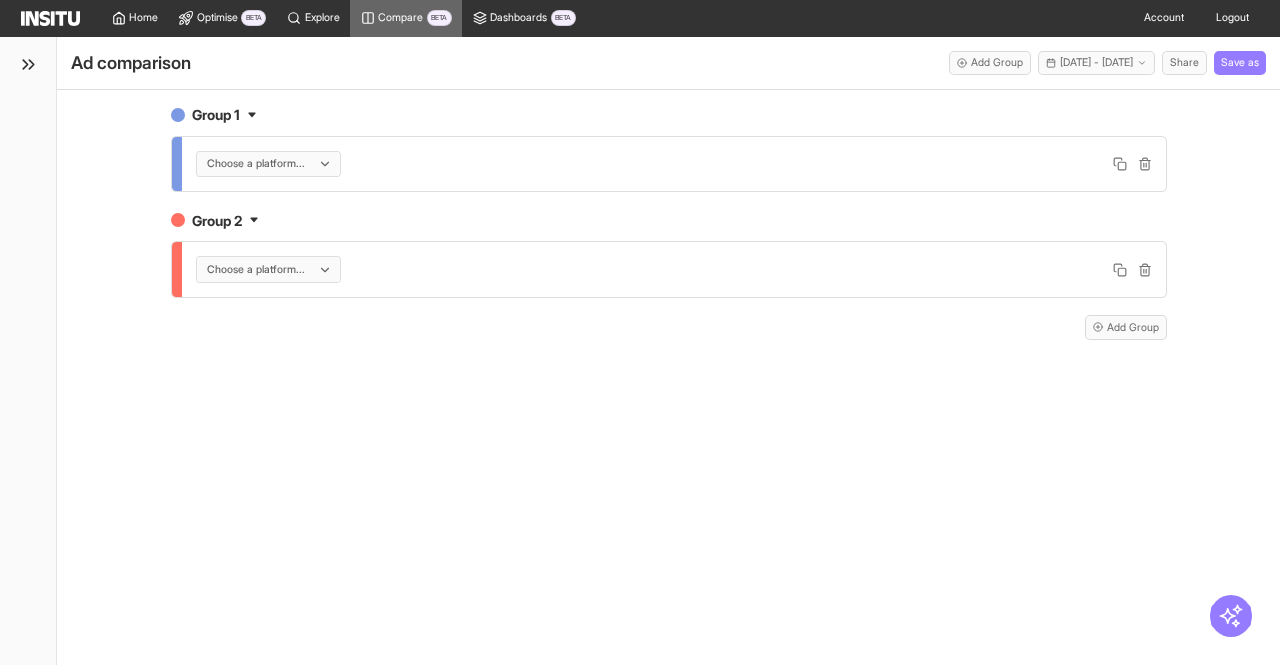 click 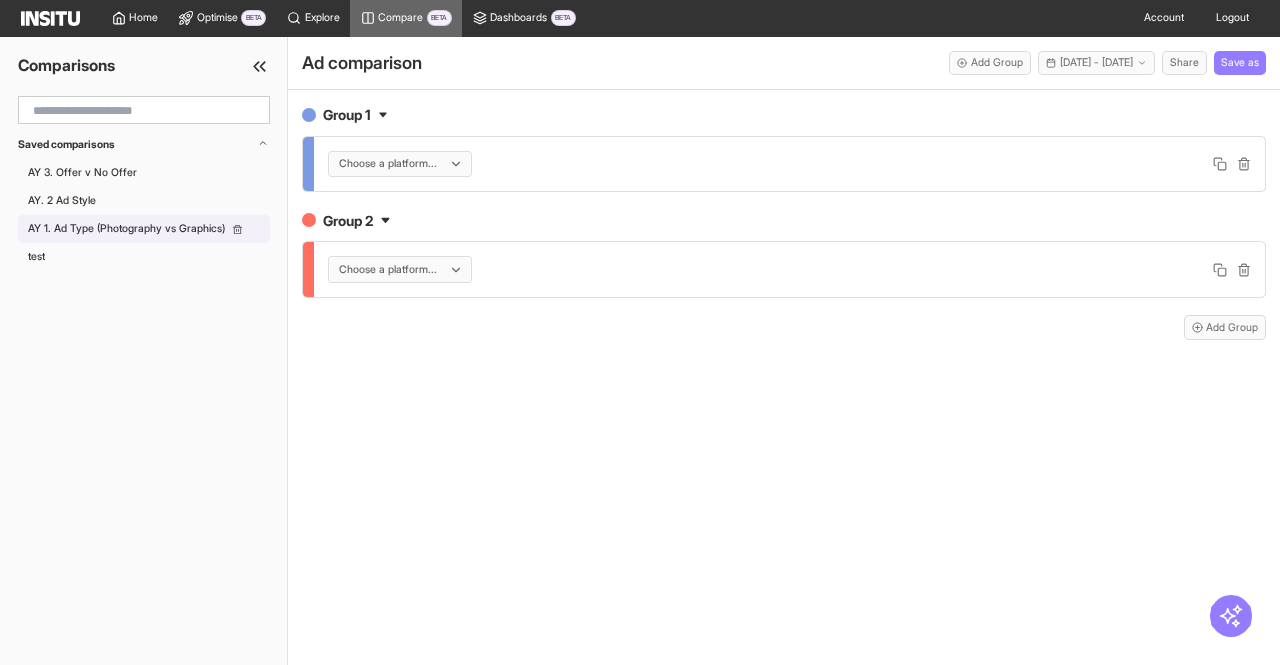 click on "AY 1. Ad Type (Photography vs Graphics)" at bounding box center (126, 229) 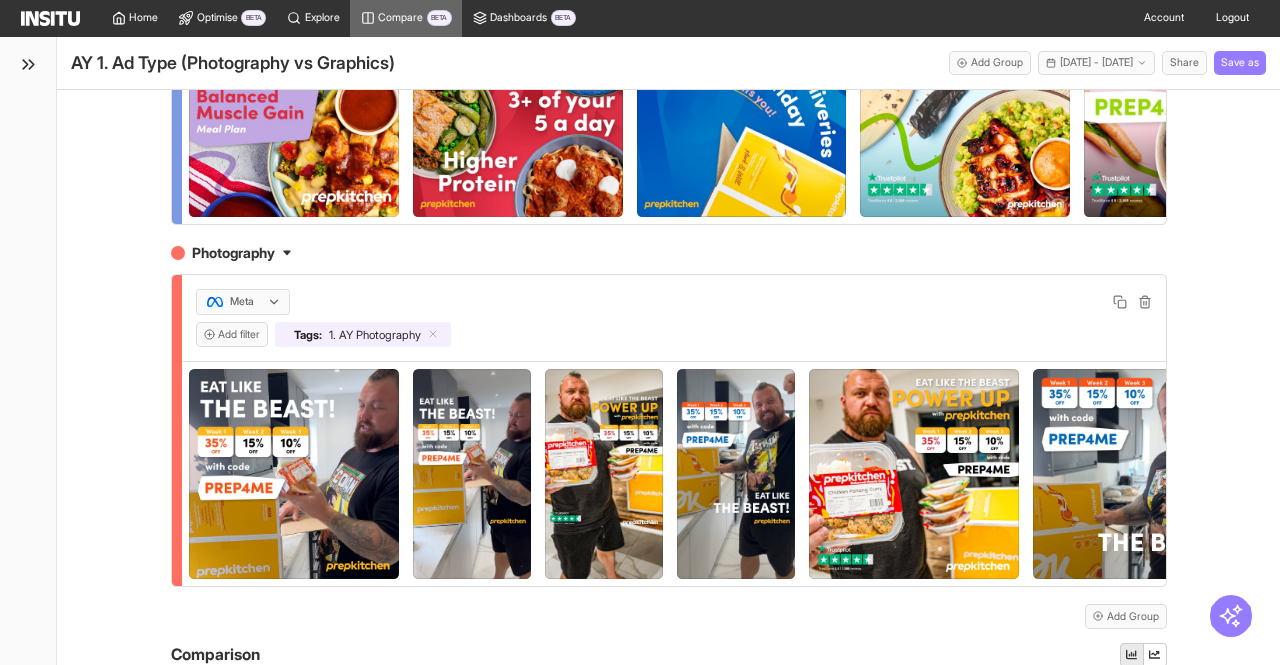 scroll, scrollTop: 0, scrollLeft: 0, axis: both 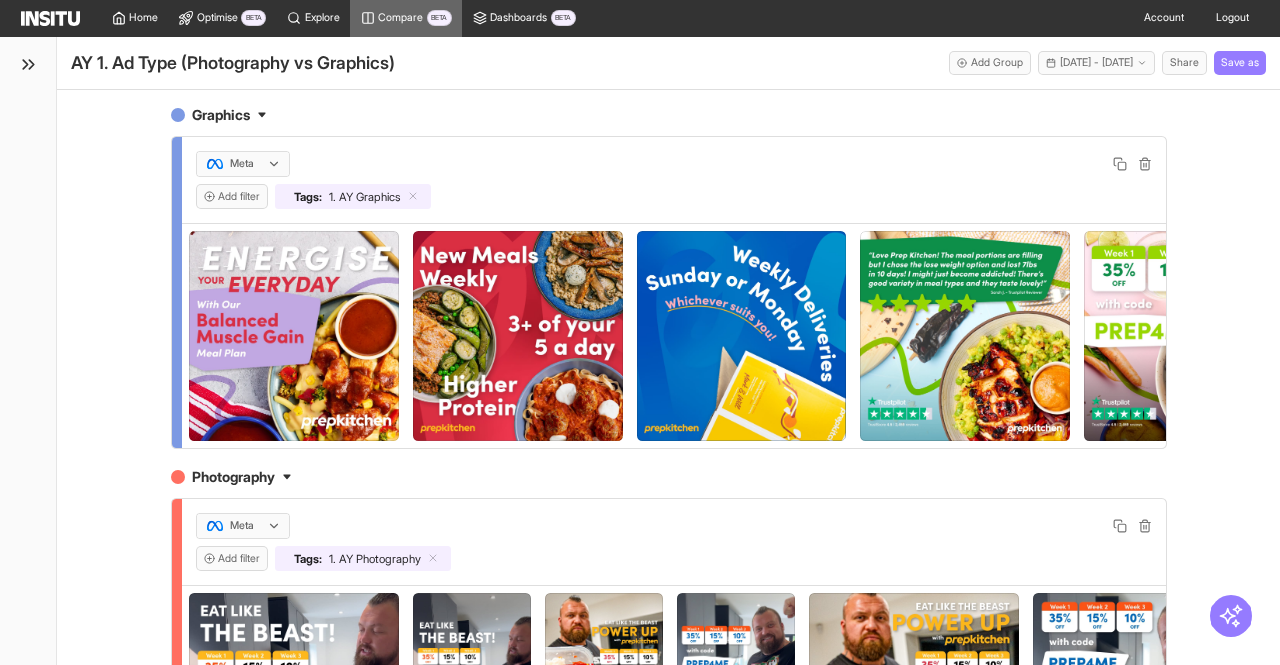 click 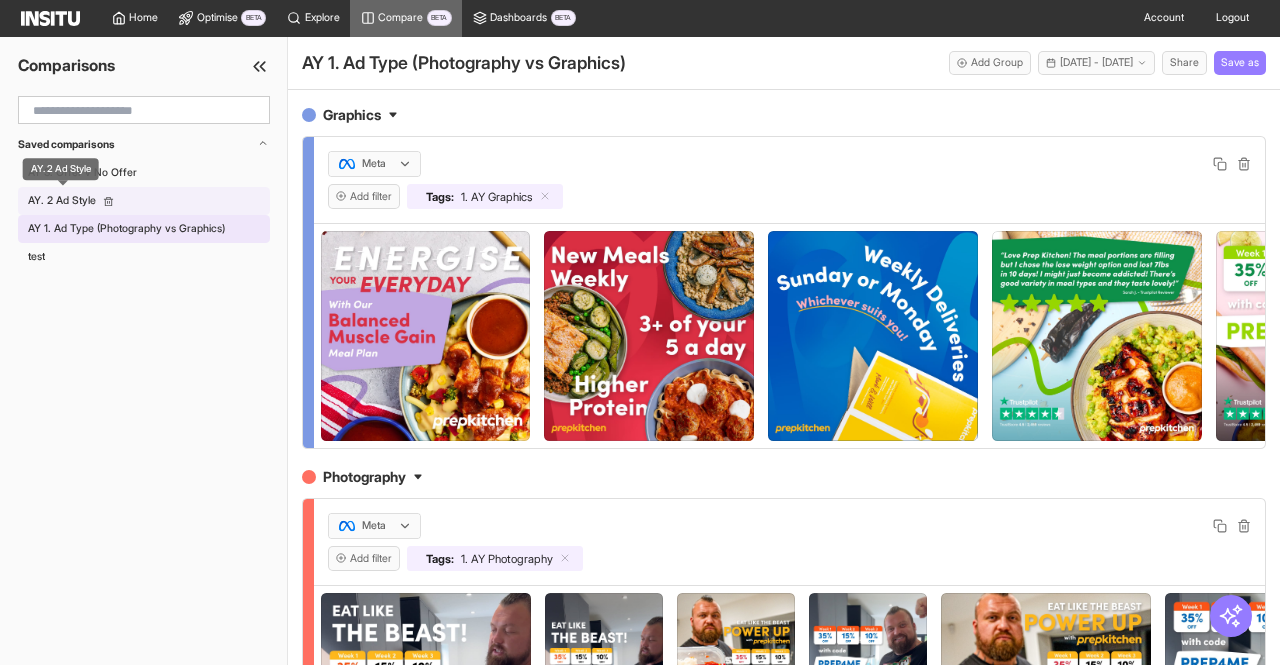 click on "AY. 2 Ad Style" at bounding box center (62, 201) 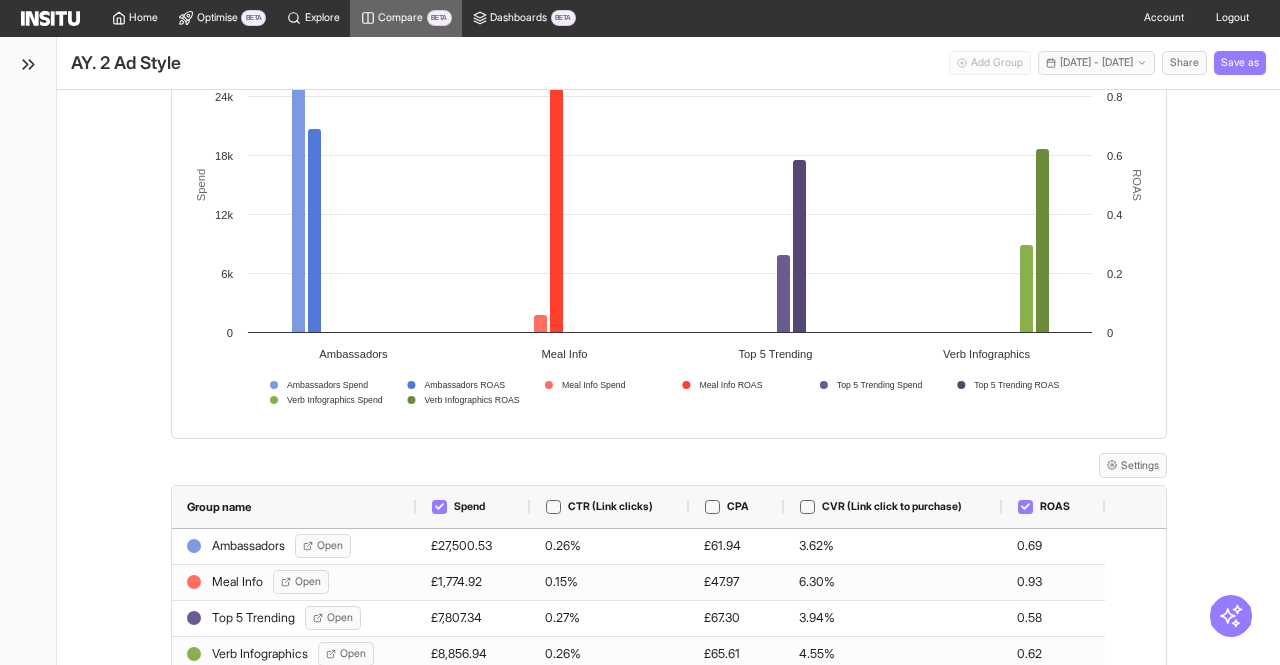 scroll, scrollTop: 1708, scrollLeft: 0, axis: vertical 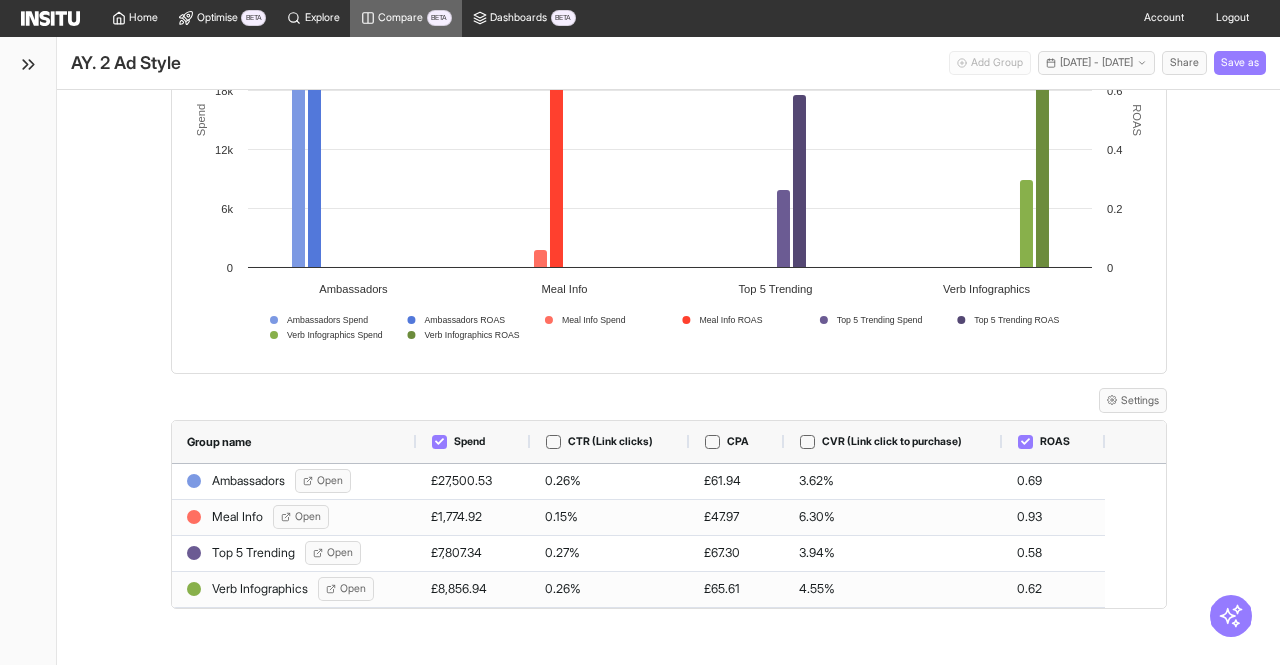 click on "Ambassadors Meta Add filter Tags :  2. AY Ambassador Meal Info Meta Add filter Tags :  2. AY Meal Info Top 5 Trending Meta Add filter Tags :  2. AY Top 5 Trending Verb Infographics Meta Add filter Tags :  2. AY Verb Infographics Add Group Comparison Created with Highcharts 11.4.8 Spend ROAS Ambassadors Spend Ambassadors ROAS Meal Info Spend Meal Info ROAS Top 5 Trending Spend Top 5 Trending ROAS Verb Infographics Spend Verb Infographics ROAS Ambassadors Meal Info Top 5 Trending Verb Infographics 0 6k 12k 18k 24k 30k 0 0.2 0.4 0.6 0.8 1 Settings
Group name
Spend
CTR (Link clicks)
CPA
to" at bounding box center [668, 377] 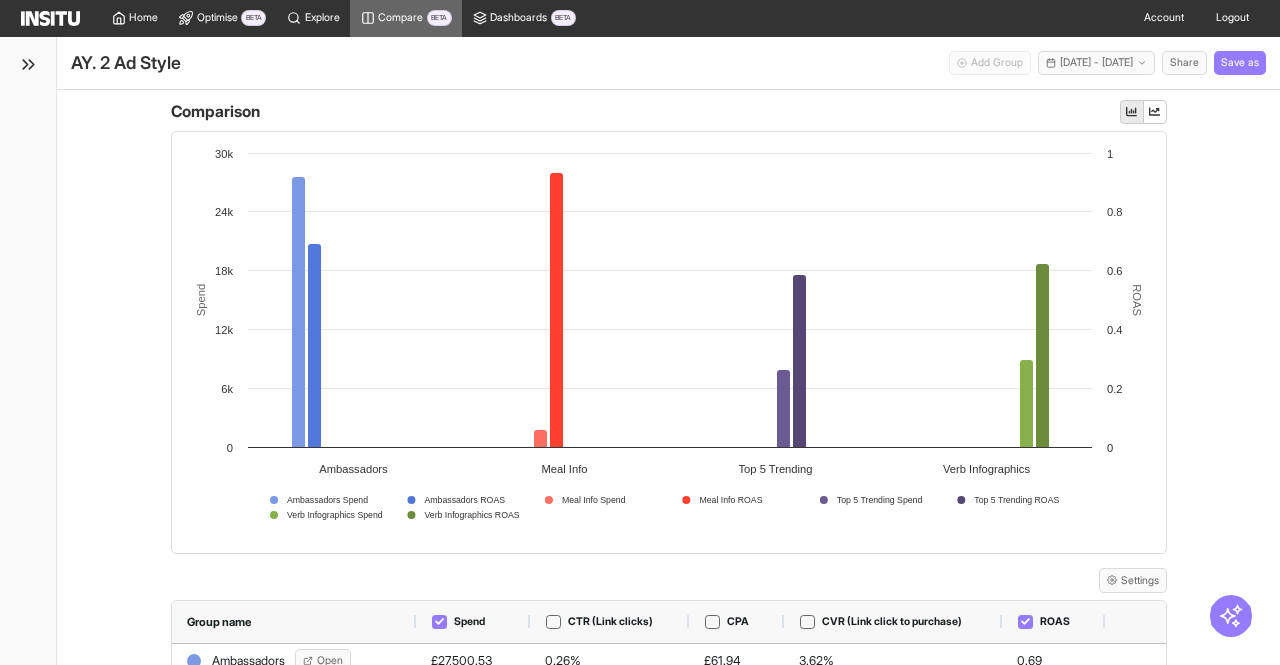 scroll, scrollTop: 1490, scrollLeft: 0, axis: vertical 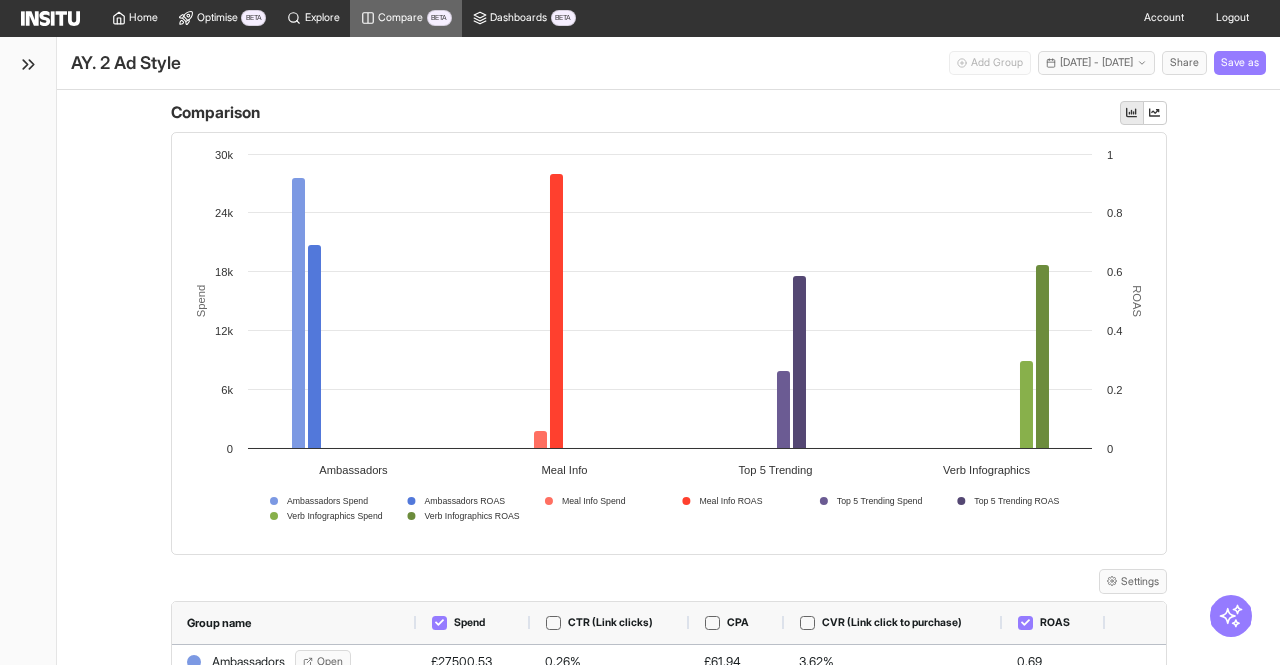 click 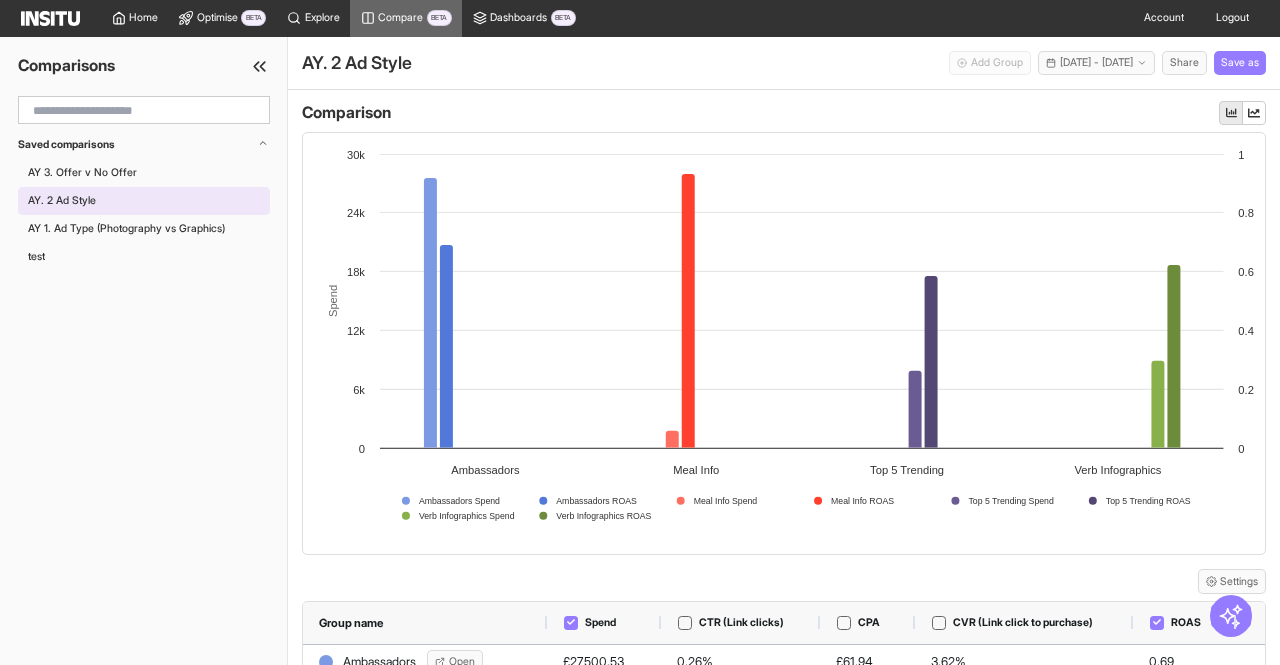 click on "Comparisons Saved comparisons   AY 3. Offer v No Offer   AY. 2 Ad Style   AY 1. Ad Type (Photography vs Graphics)   test" at bounding box center [143, 351] 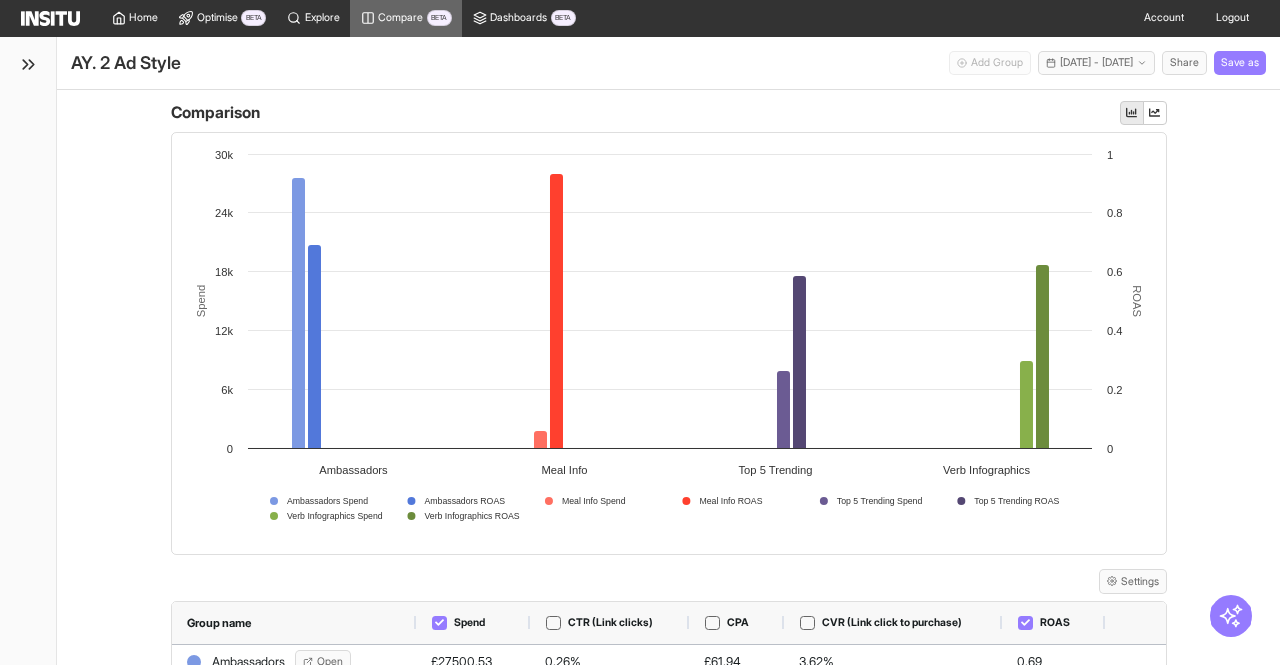 click 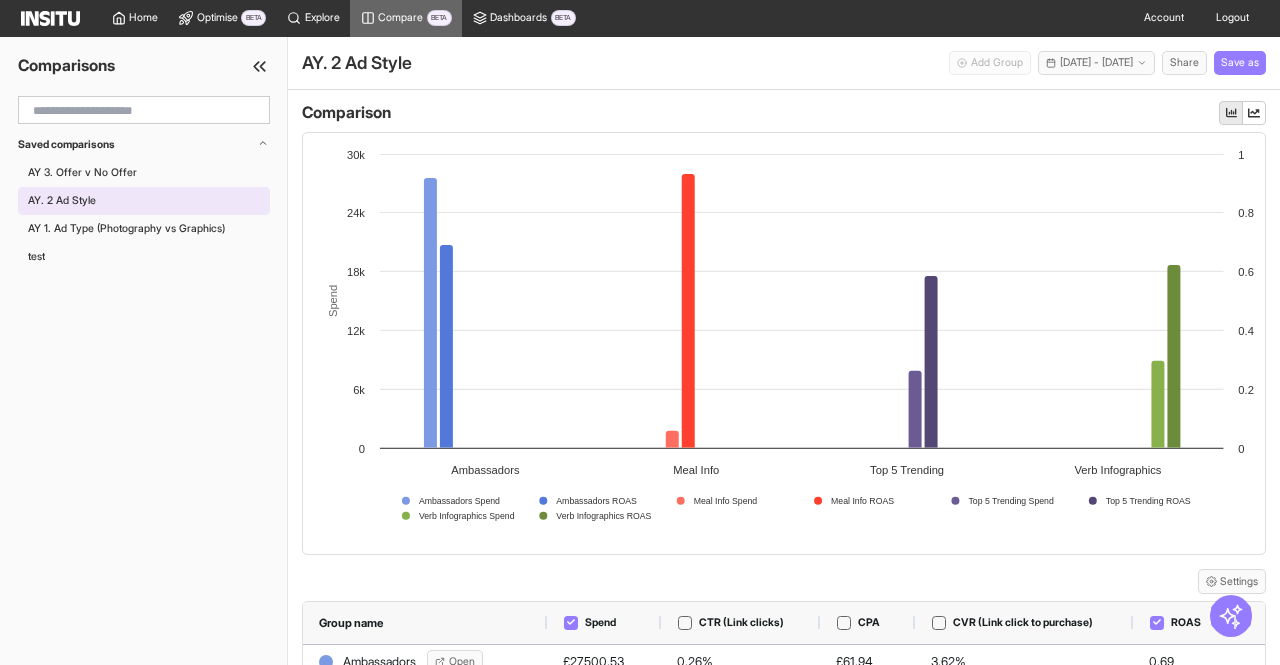 click on "AY. 2 Ad Style Add Group Last 30 days - [DATE] - [DATE] [DATE] - [DATE] Share Save as" at bounding box center [784, 63] 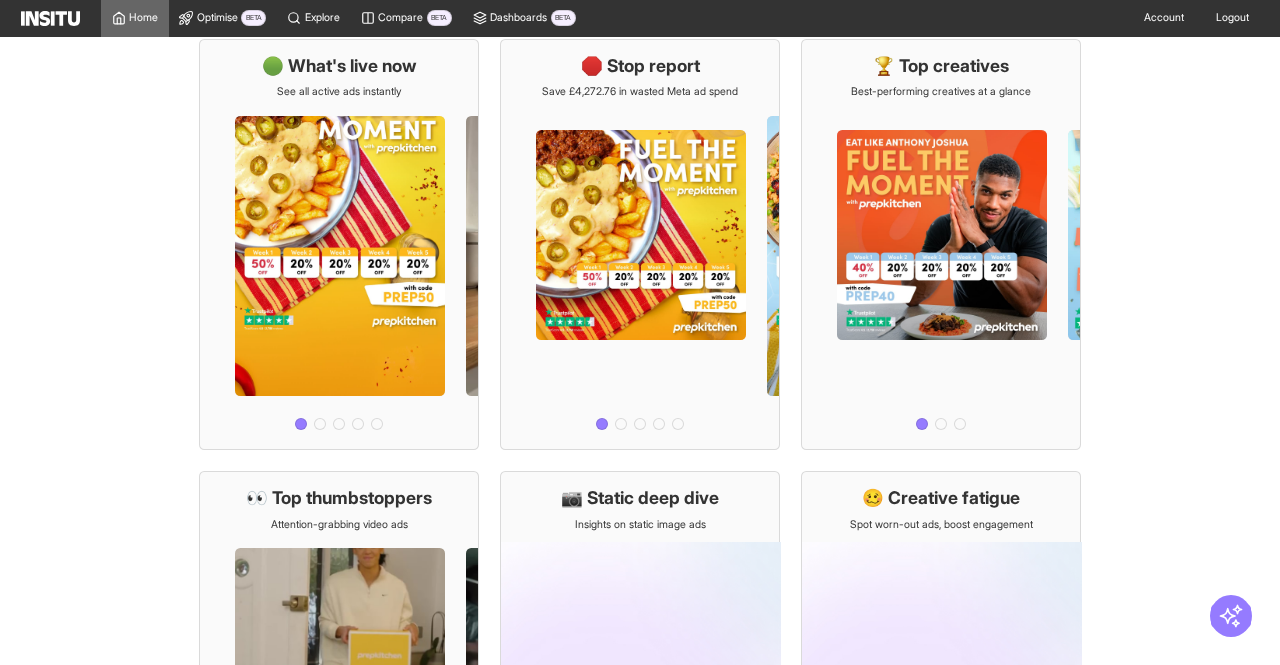 scroll, scrollTop: 0, scrollLeft: 0, axis: both 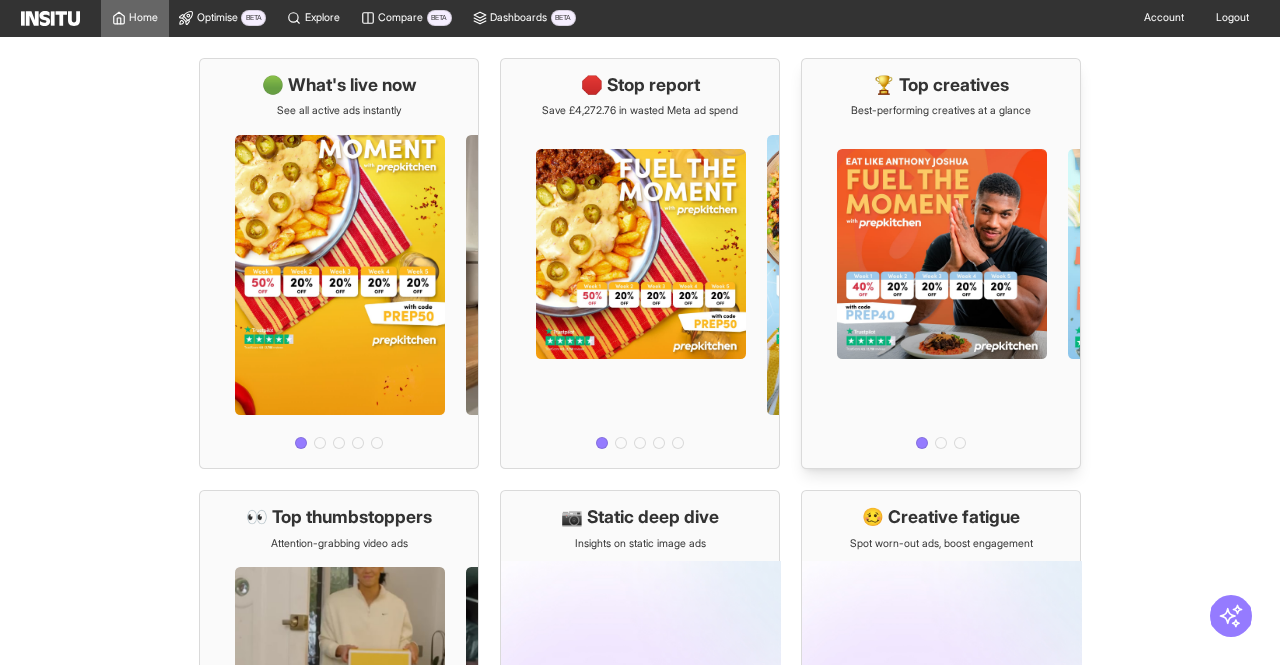 click on "🏆 Top creatives Best-performing creatives at a glance" at bounding box center [941, 96] 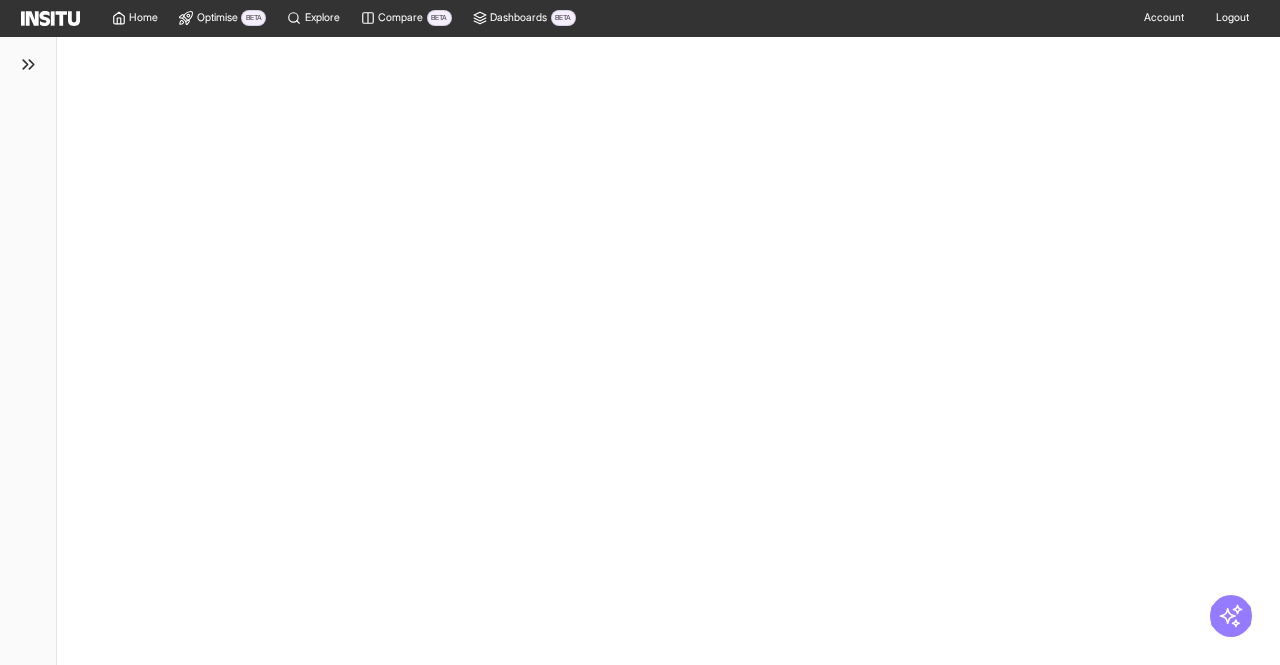 select on "**" 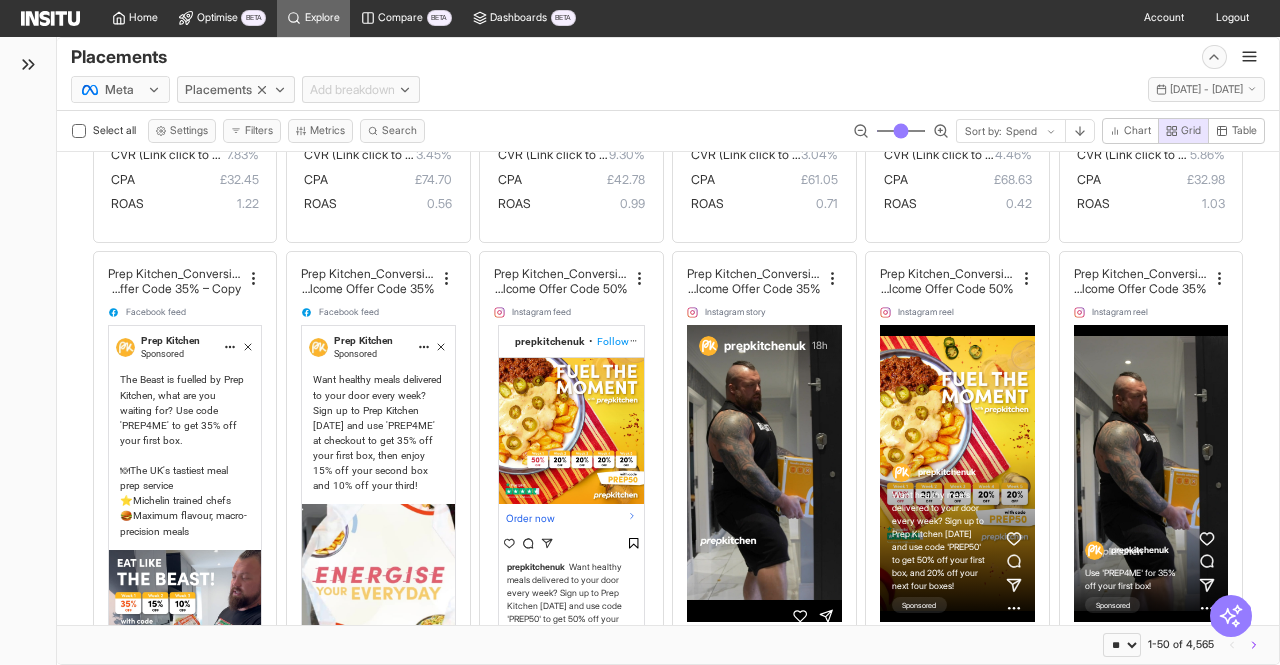 scroll, scrollTop: 3863, scrollLeft: 0, axis: vertical 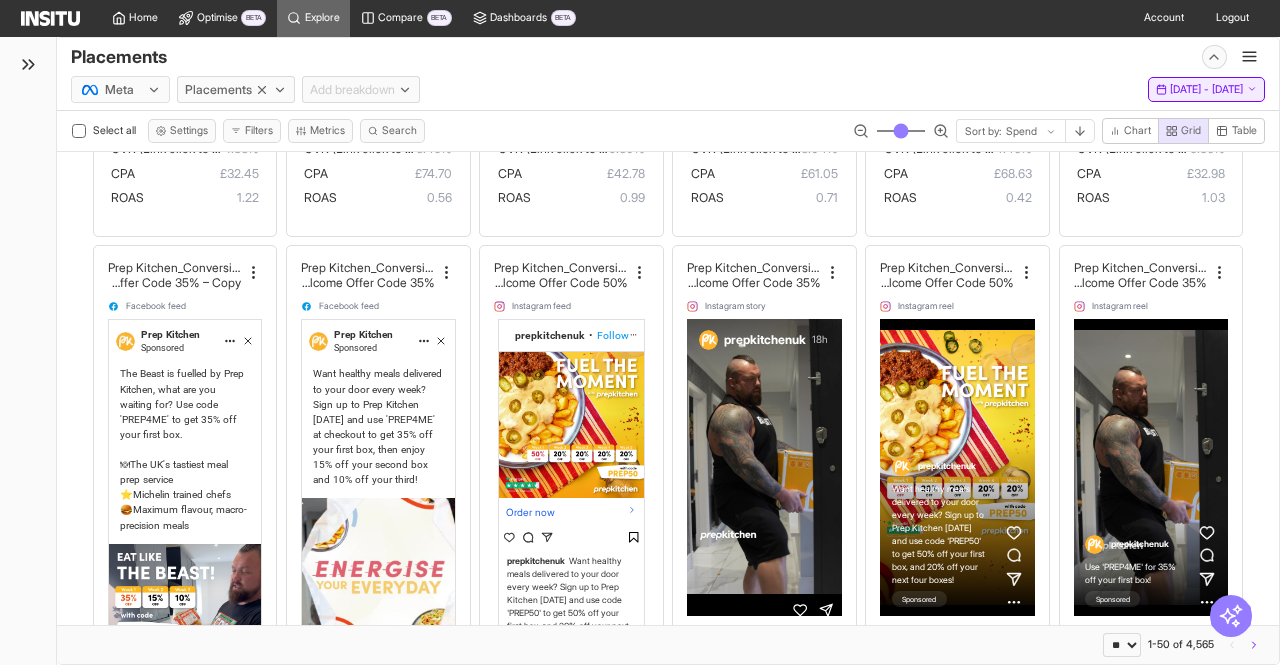 click 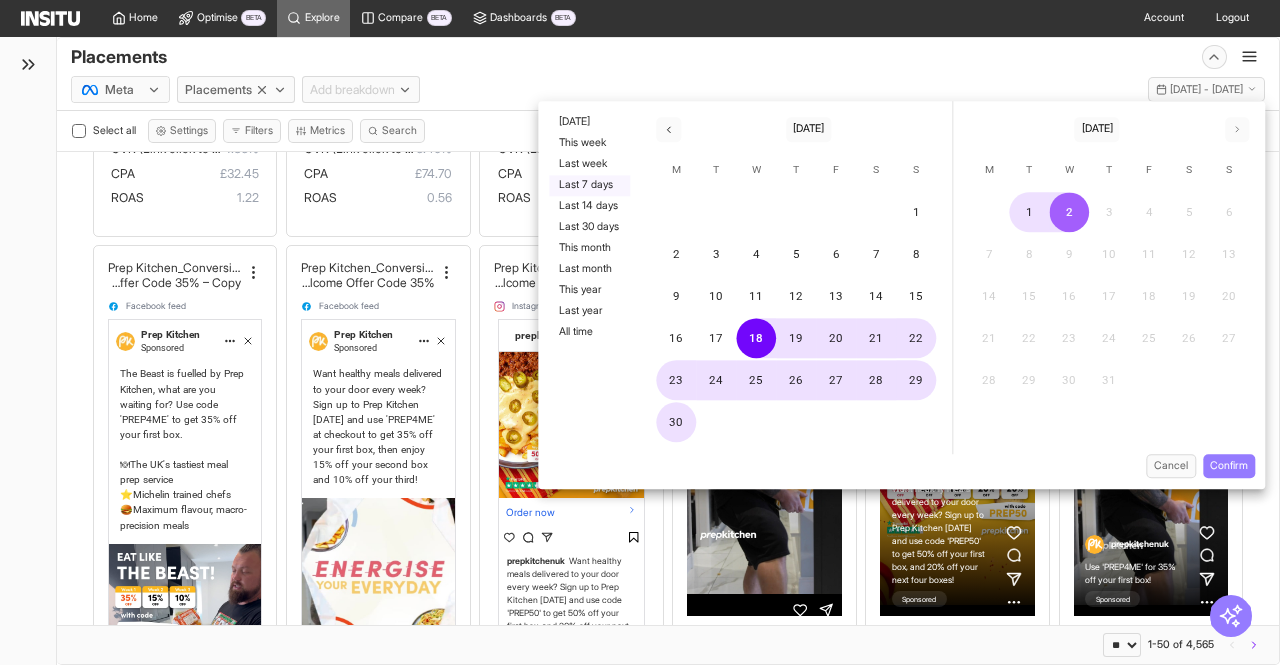 click on "Last 7 days" at bounding box center (589, 185) 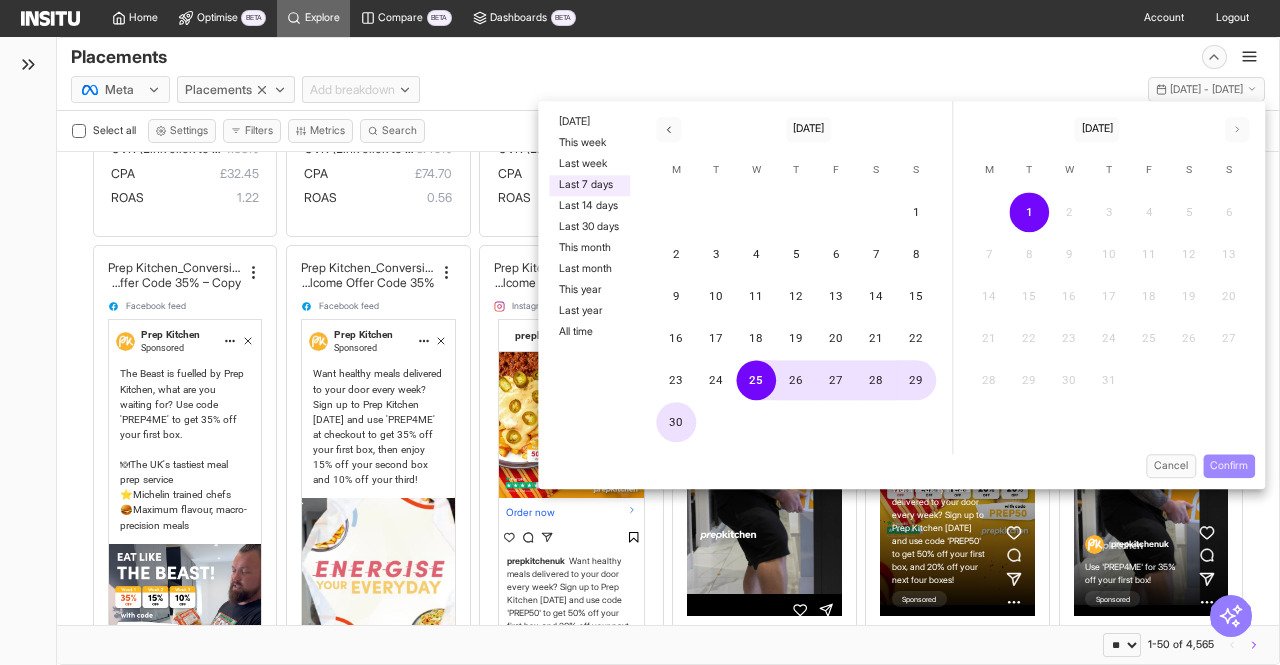 click on "Confirm" at bounding box center (1229, 466) 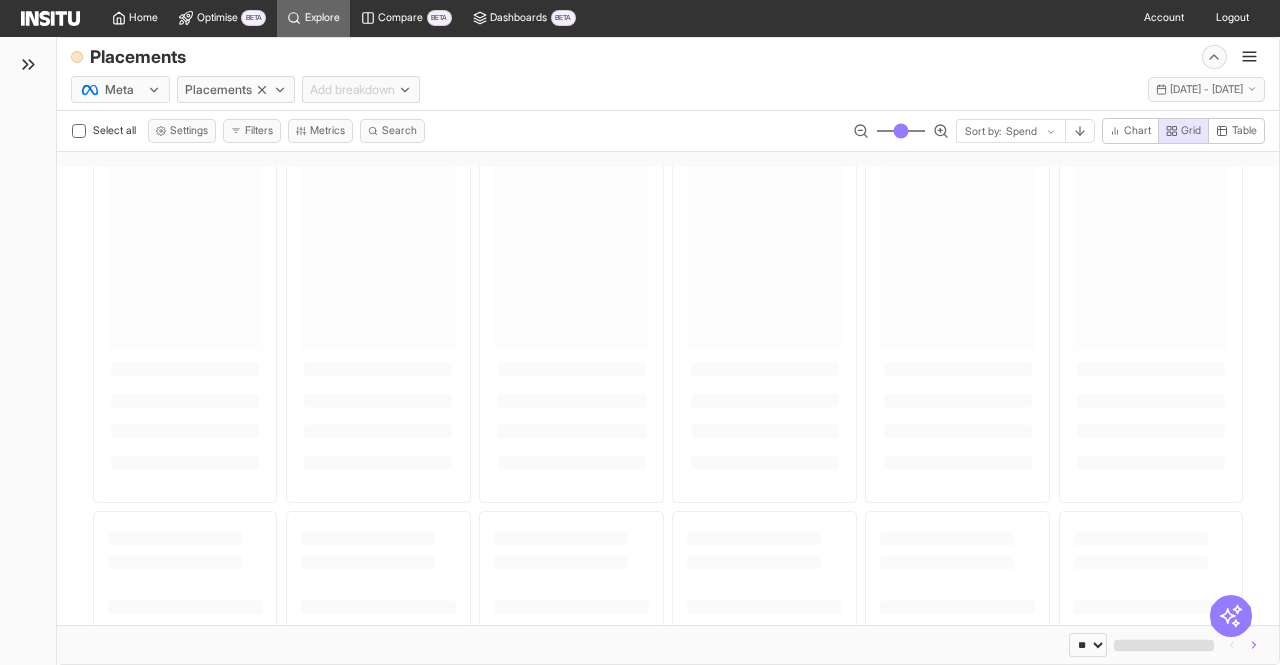 scroll, scrollTop: 0, scrollLeft: 0, axis: both 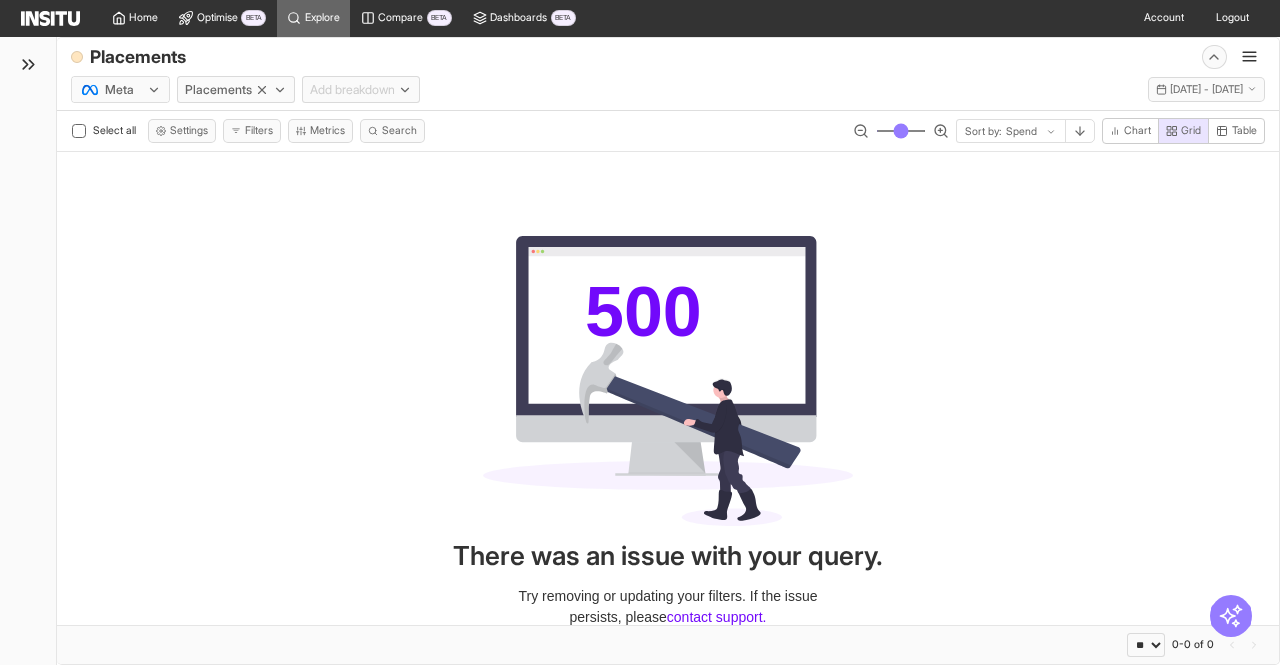 click on "Placements New explore Export Delete Share Save as" at bounding box center (668, 54) 